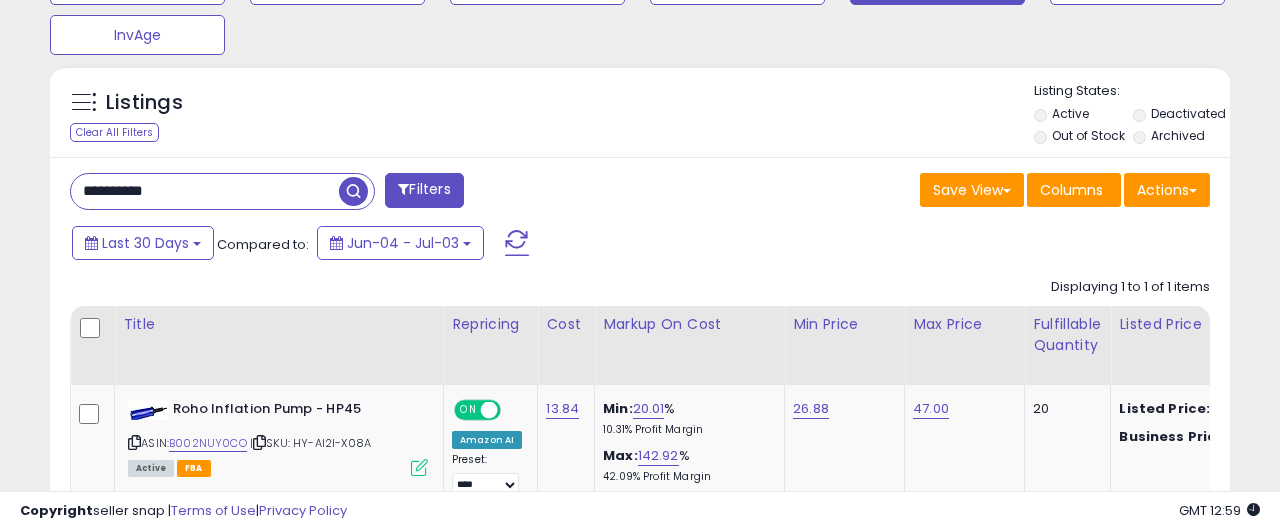 scroll, scrollTop: 716, scrollLeft: 0, axis: vertical 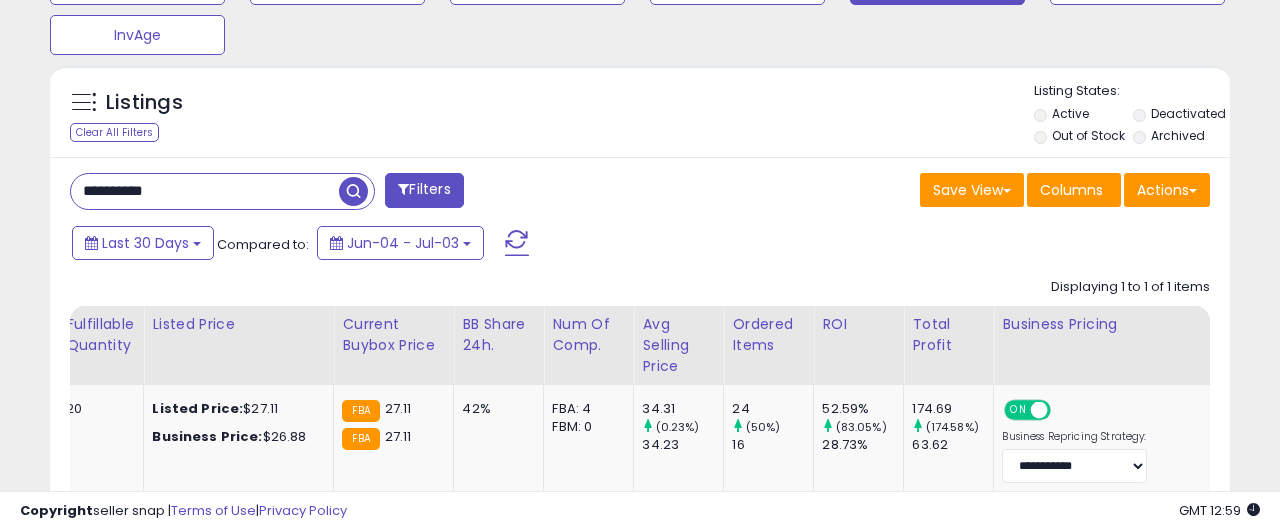 click on "**********" at bounding box center [205, 191] 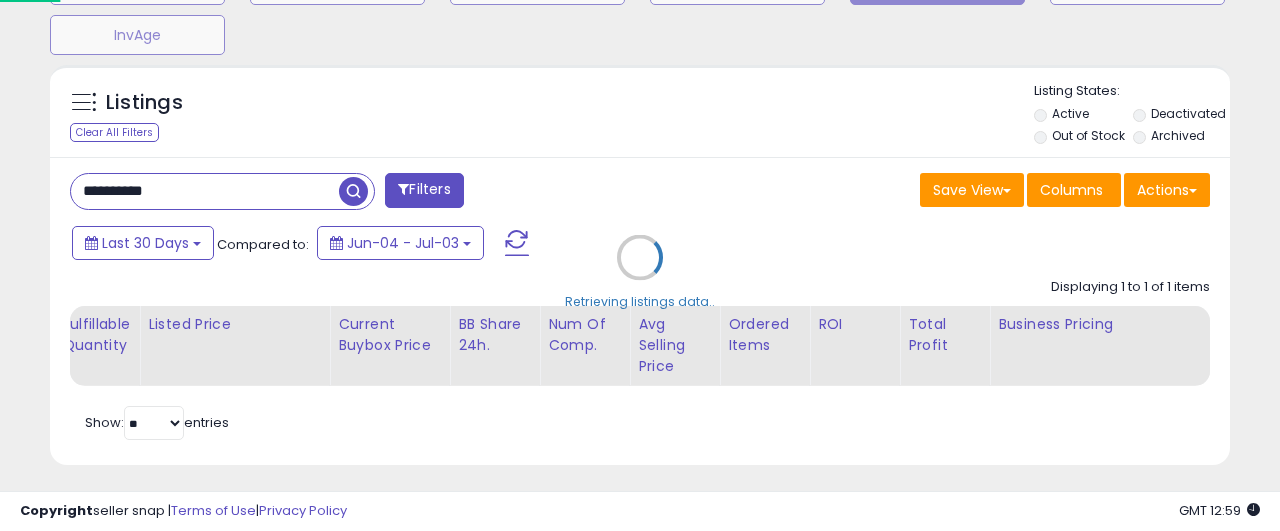 scroll, scrollTop: 0, scrollLeft: 681, axis: horizontal 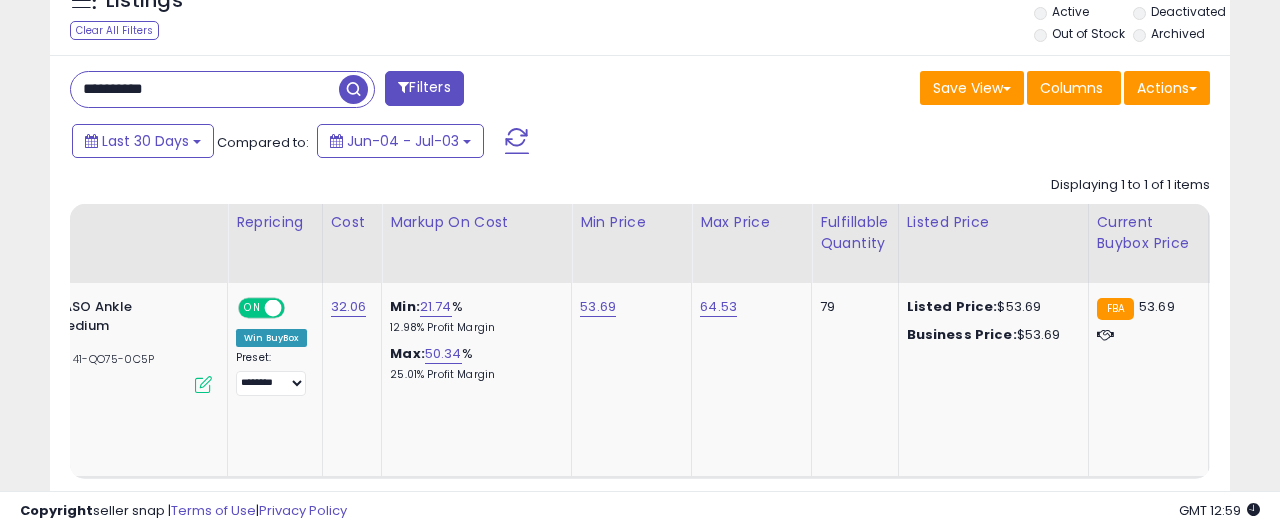 type 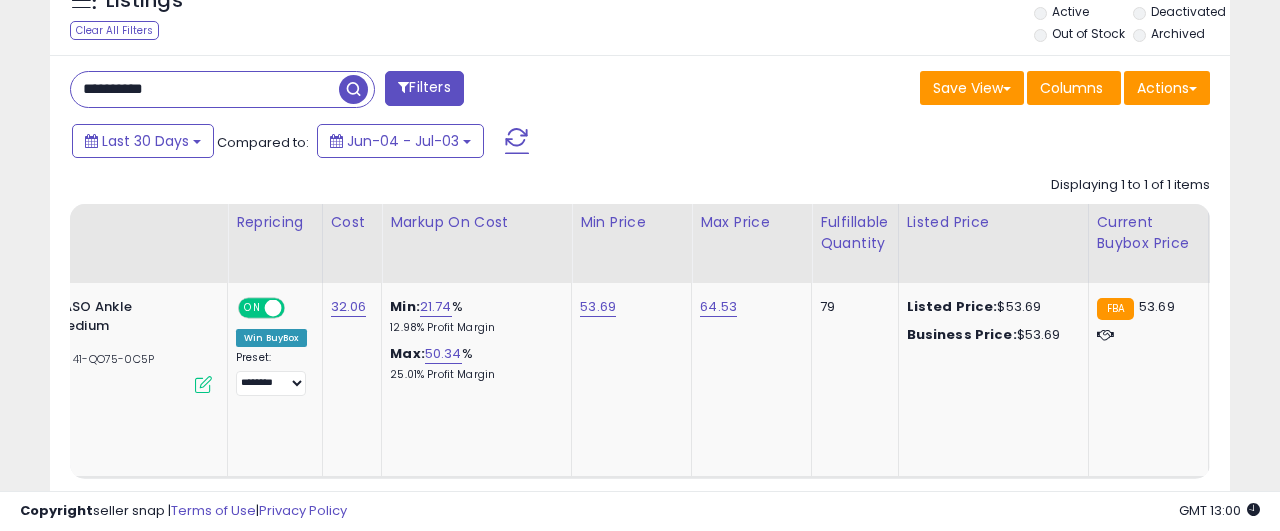 click on "**********" at bounding box center (205, 89) 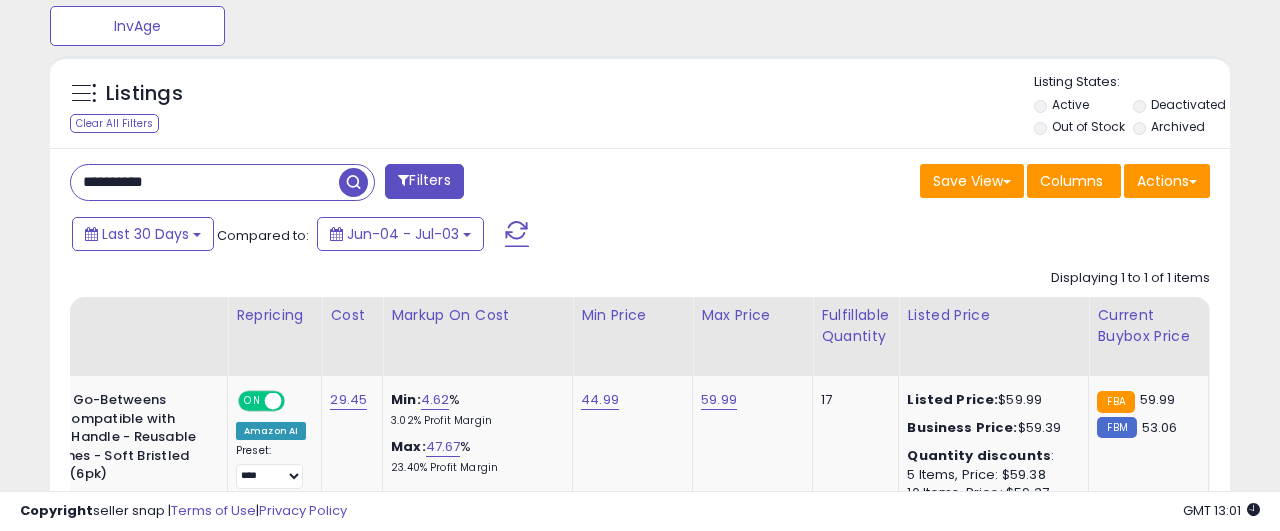 scroll, scrollTop: 999590, scrollLeft: 999317, axis: both 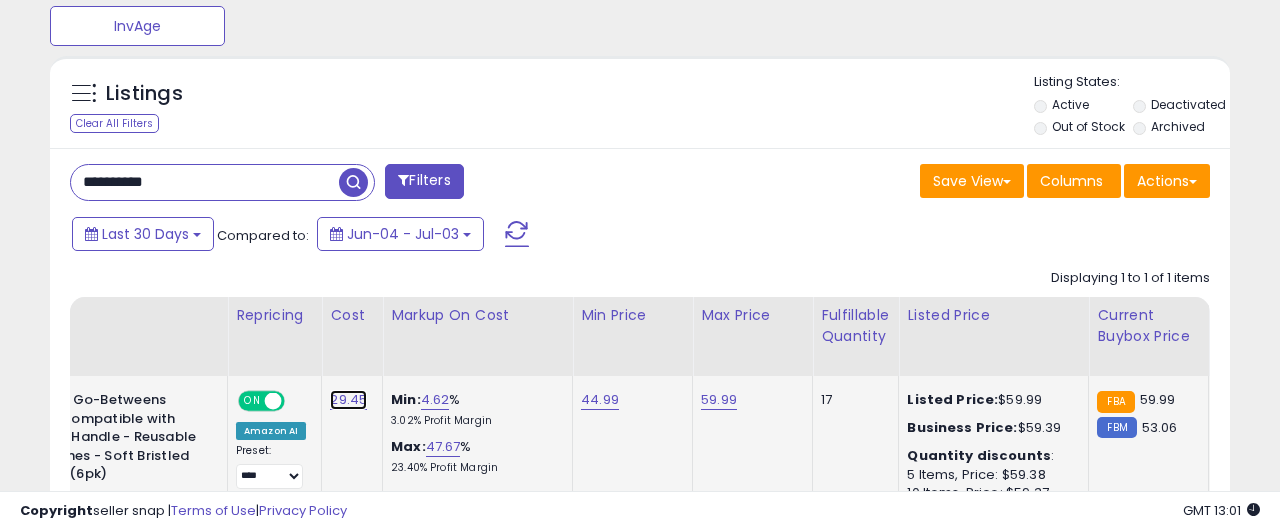 click on "29.45" at bounding box center (348, 400) 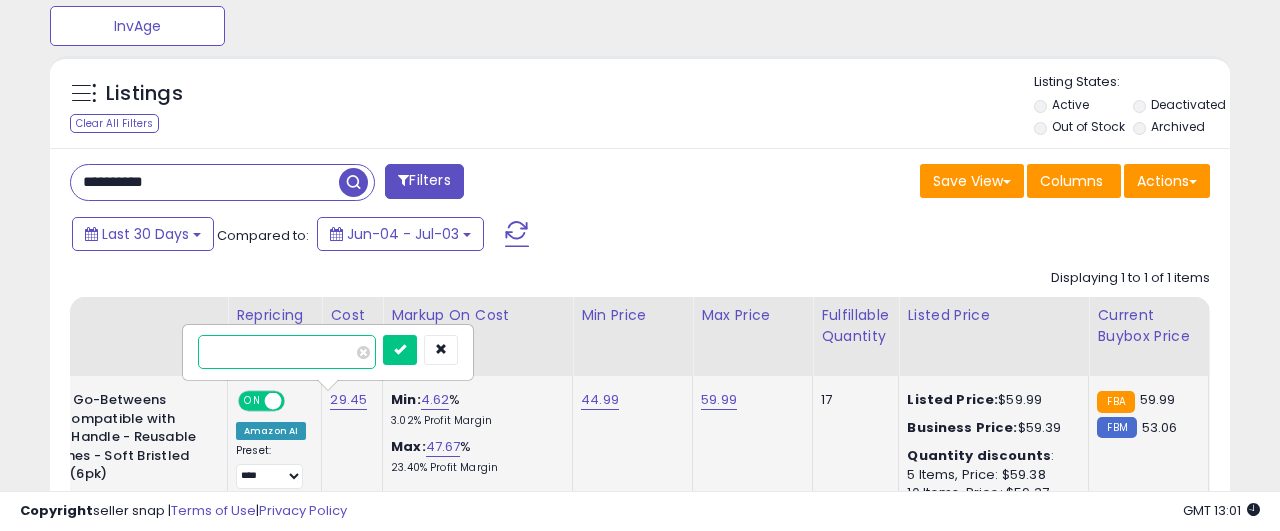 type on "*****" 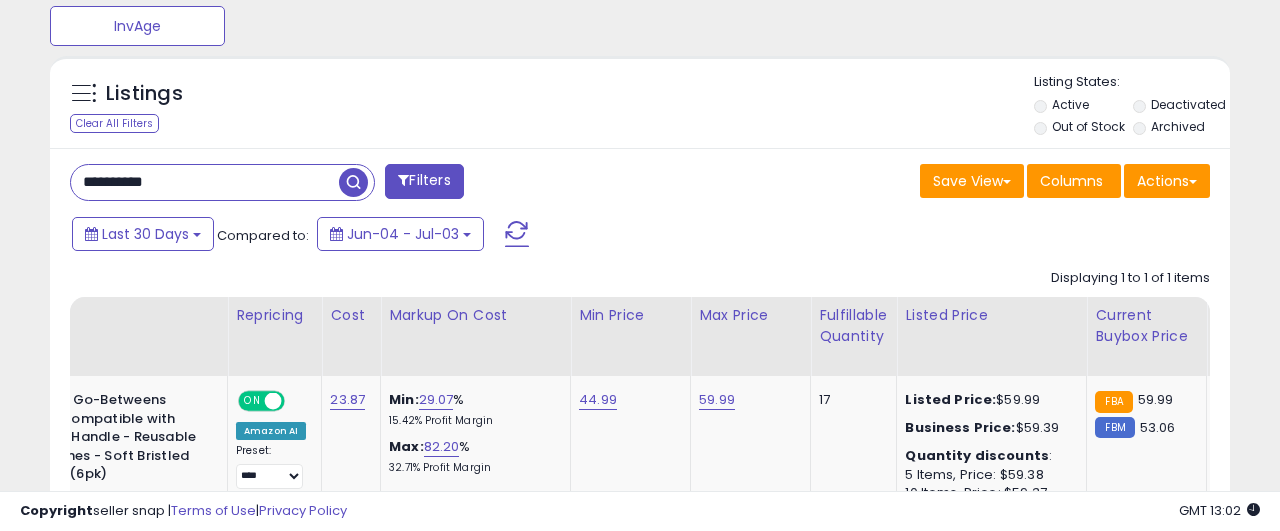 click on "**********" at bounding box center [205, 182] 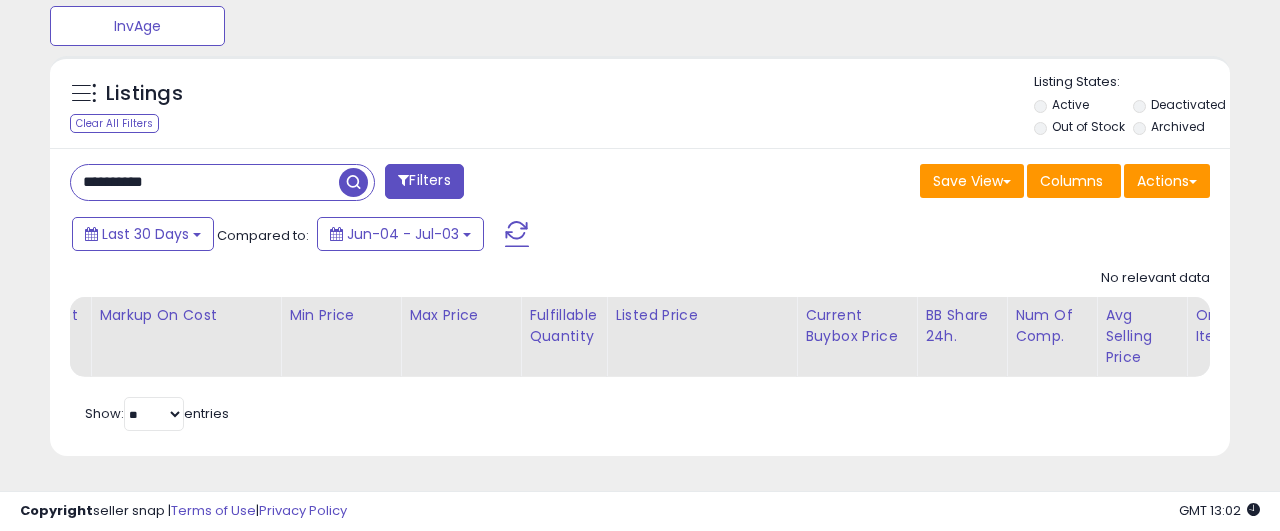 scroll, scrollTop: 999590, scrollLeft: 999317, axis: both 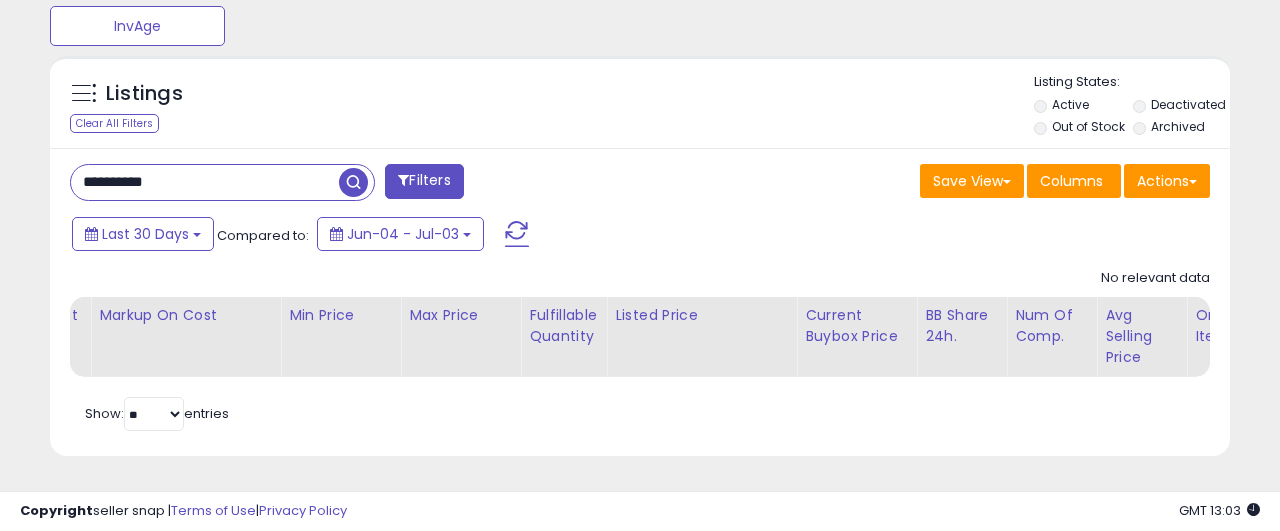 click on "**********" at bounding box center [205, 182] 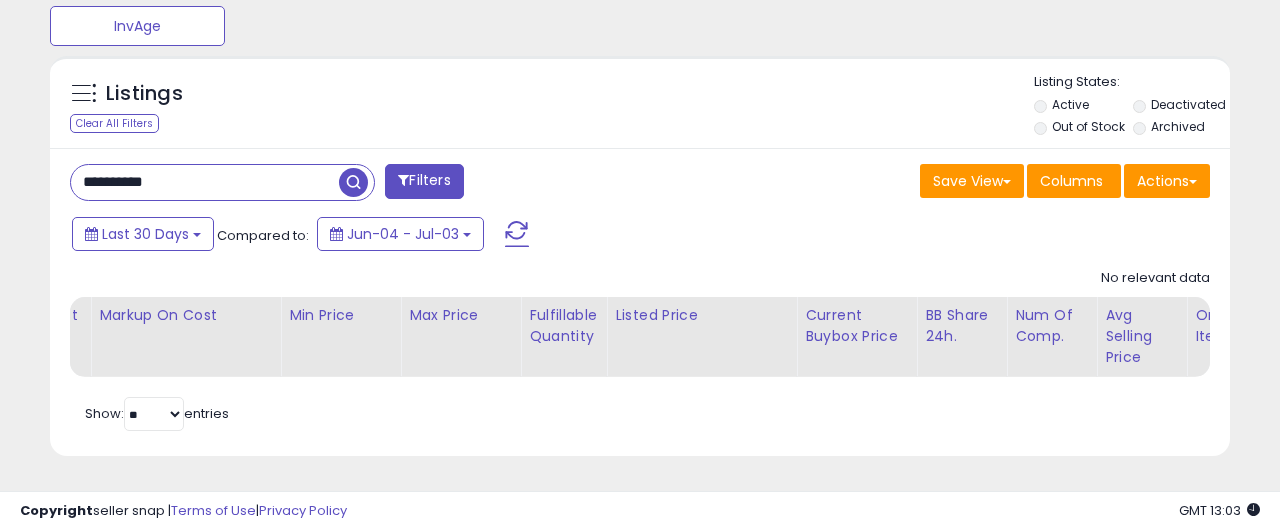 drag, startPoint x: 261, startPoint y: 181, endPoint x: 346, endPoint y: 181, distance: 85 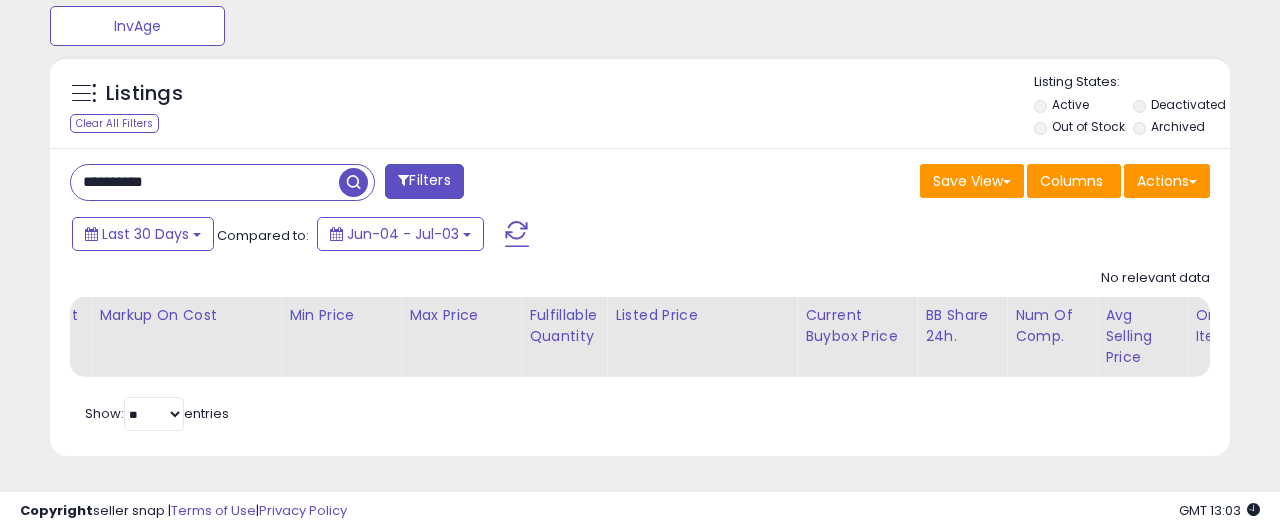 type on "**********" 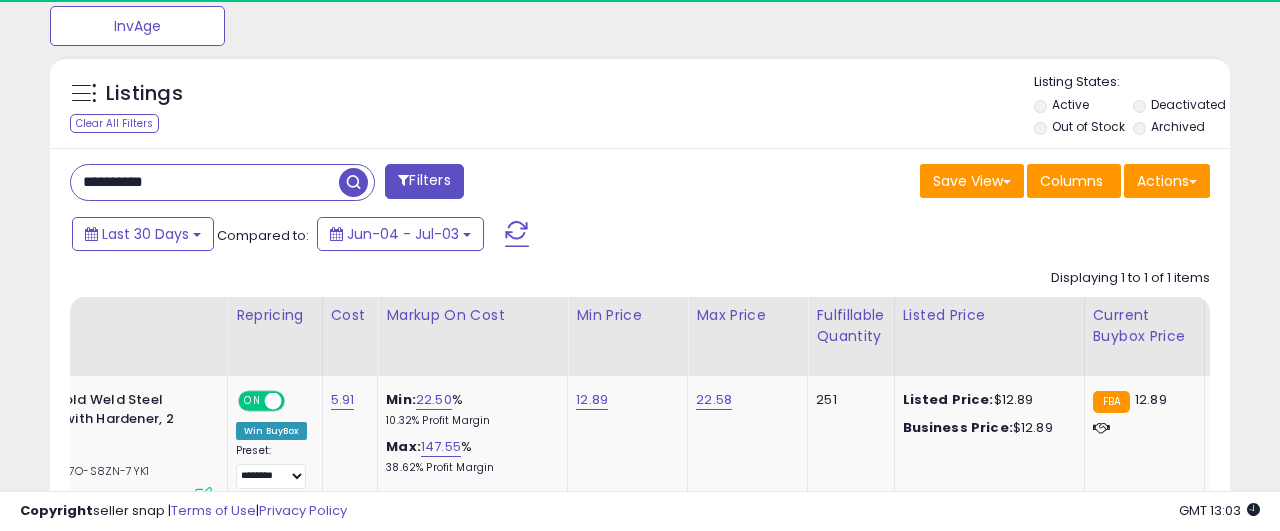 scroll, scrollTop: 999590, scrollLeft: 999317, axis: both 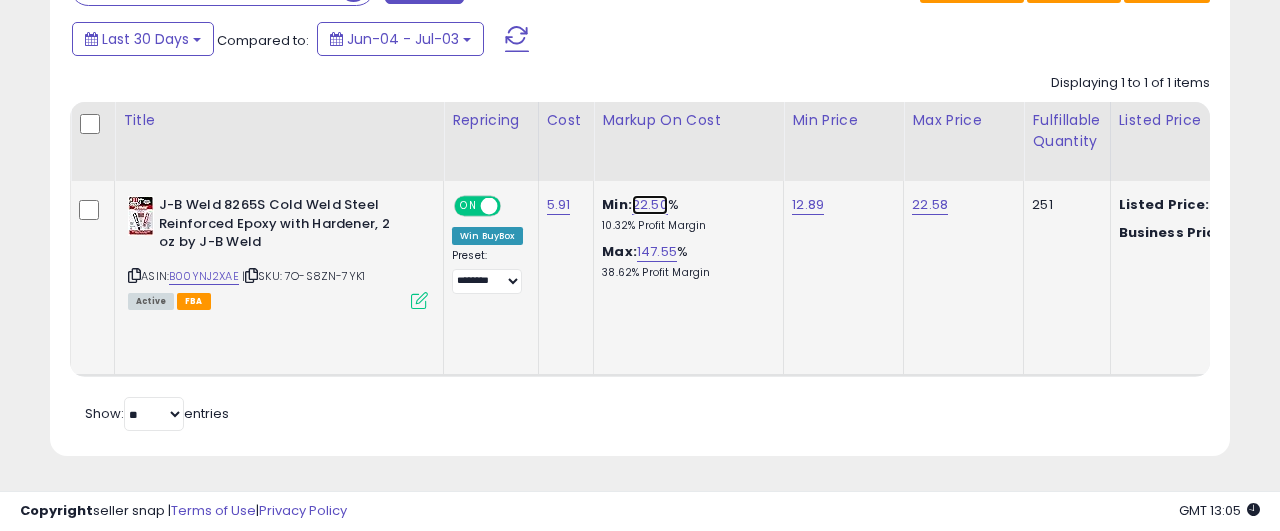 click on "22.50" at bounding box center [650, 205] 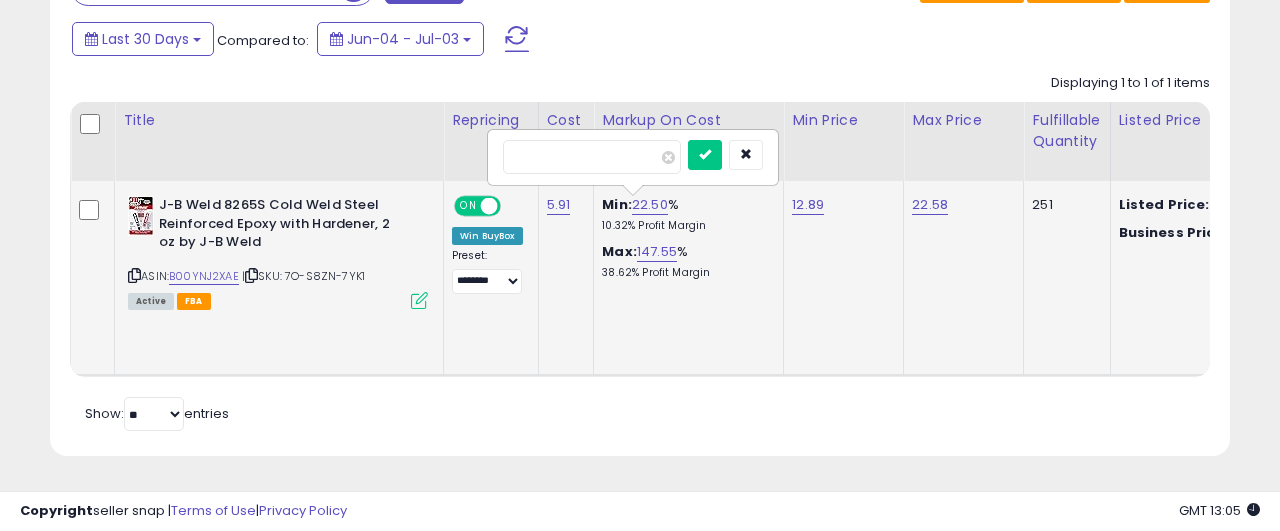 click on "*****" at bounding box center [592, 157] 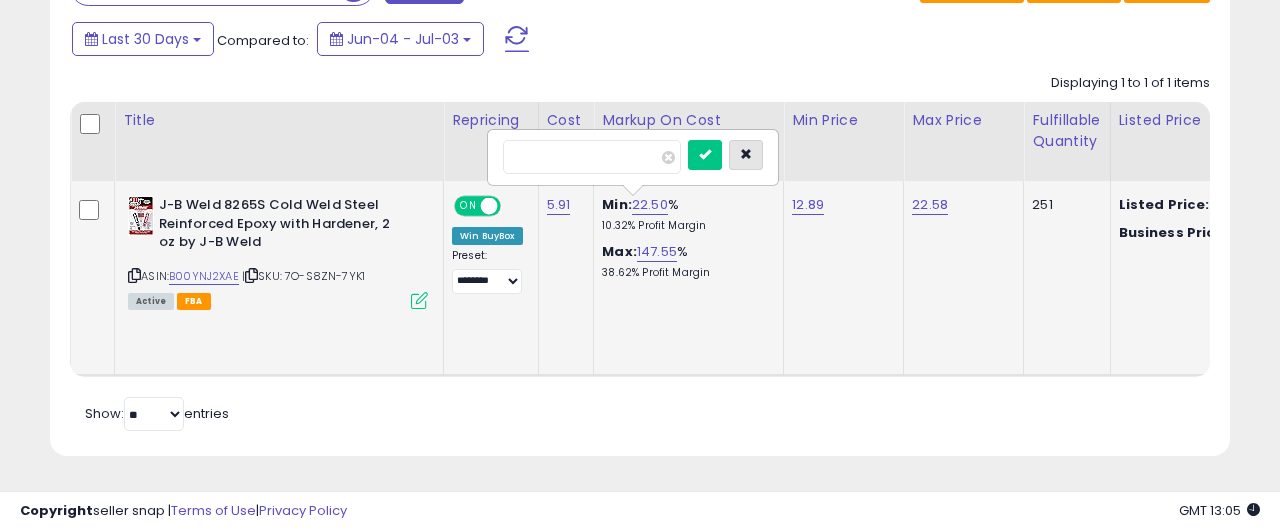 type on "**" 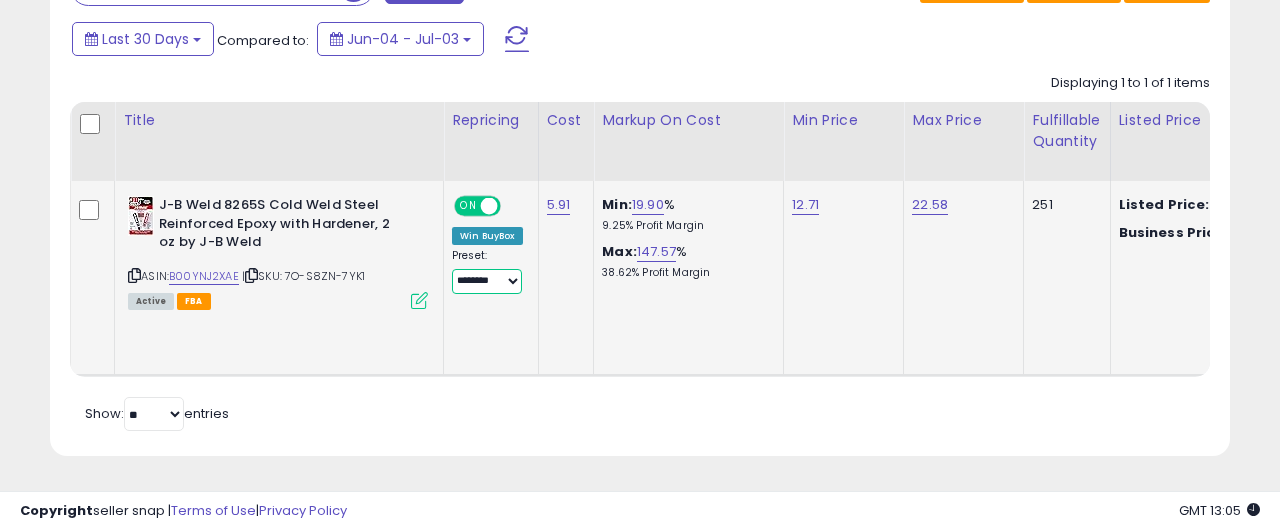 click on "**********" at bounding box center (487, 281) 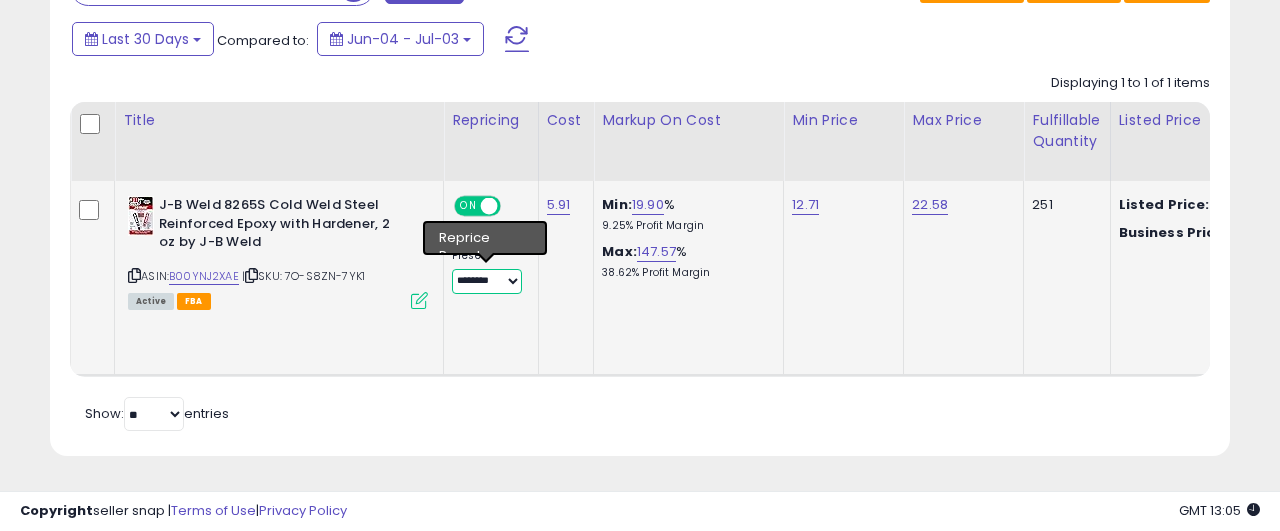 select on "****" 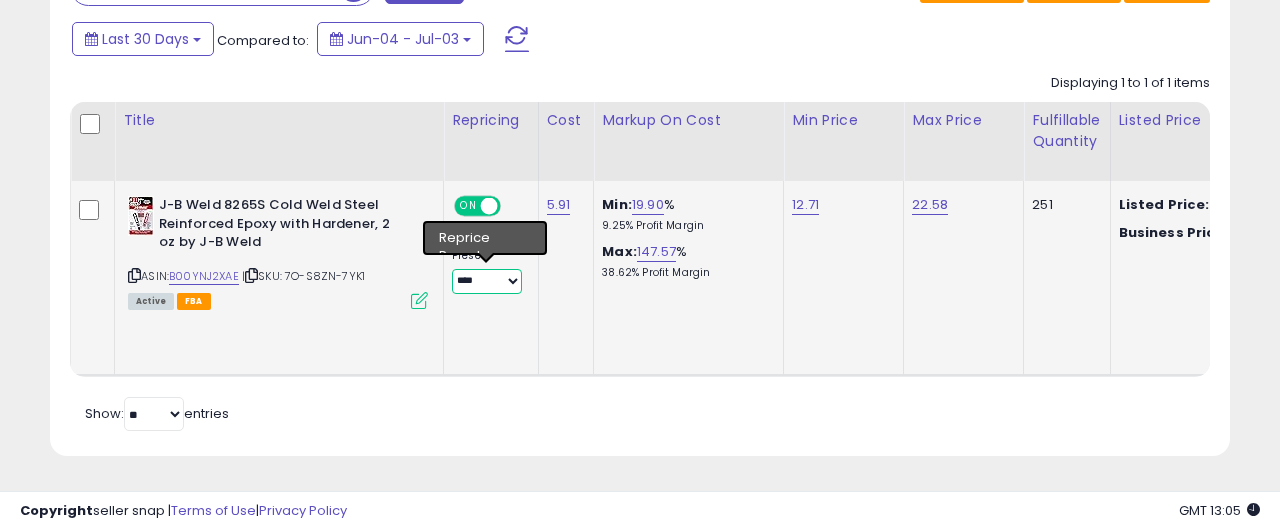 click on "****" at bounding box center [0, 0] 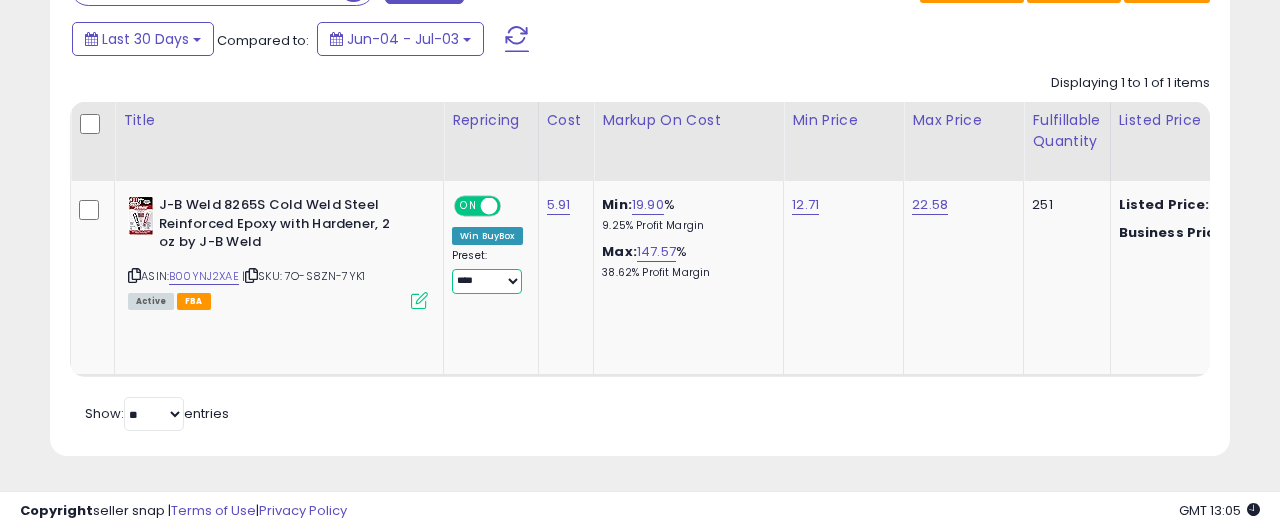 scroll, scrollTop: 716, scrollLeft: 0, axis: vertical 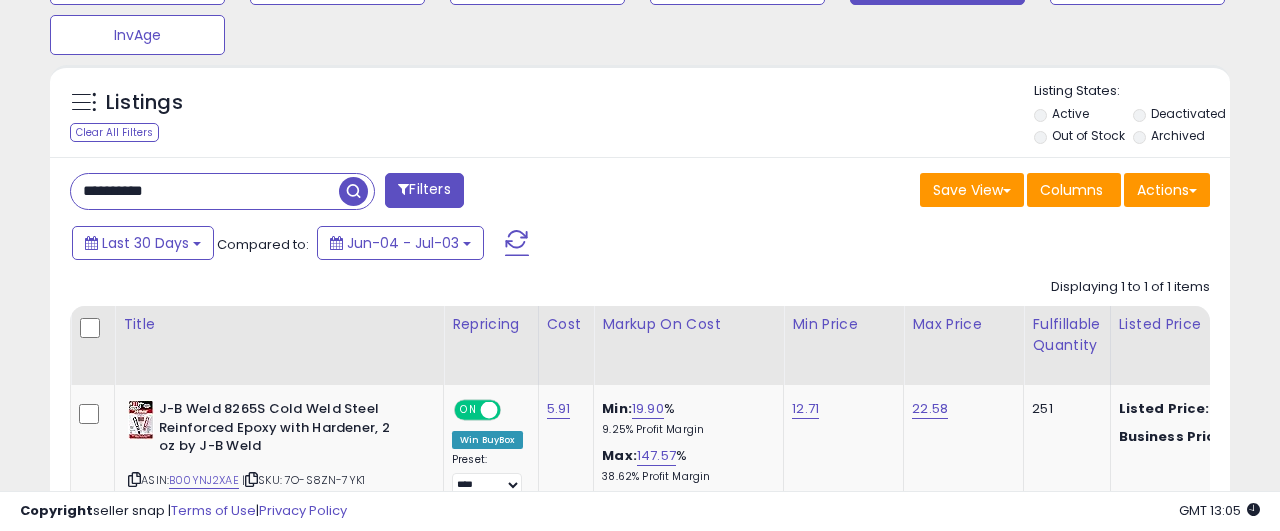 click on "**********" at bounding box center (205, 191) 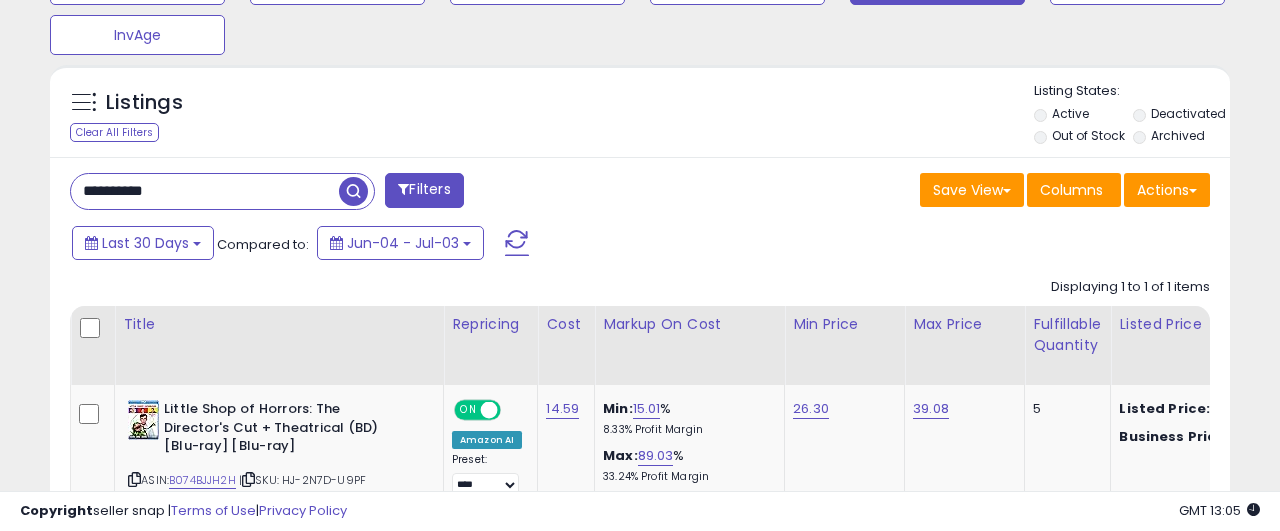 scroll, scrollTop: 999590, scrollLeft: 999317, axis: both 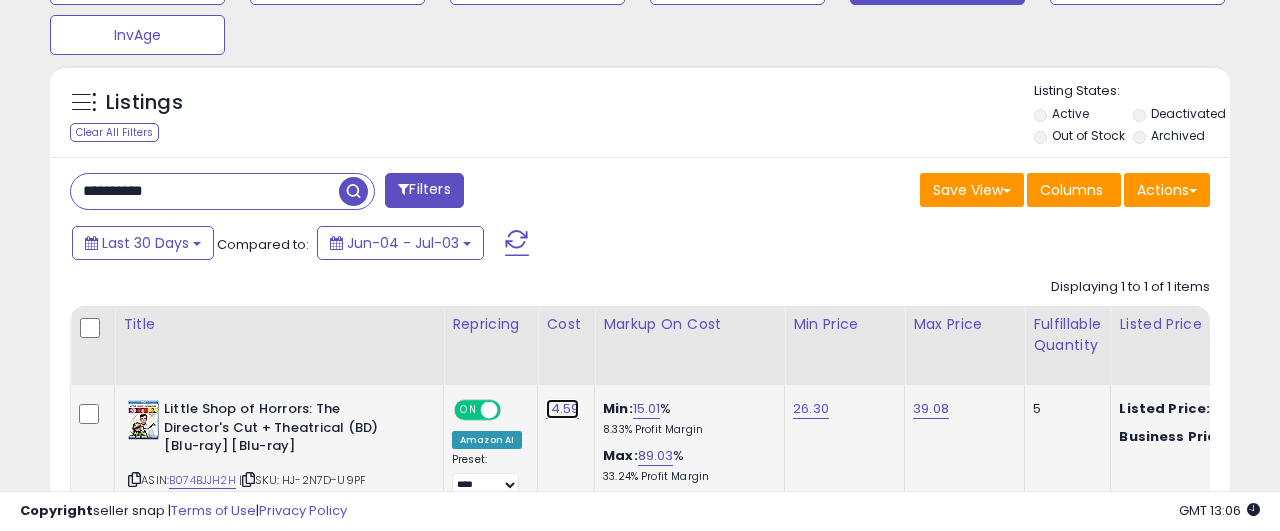 click on "14.59" at bounding box center [562, 409] 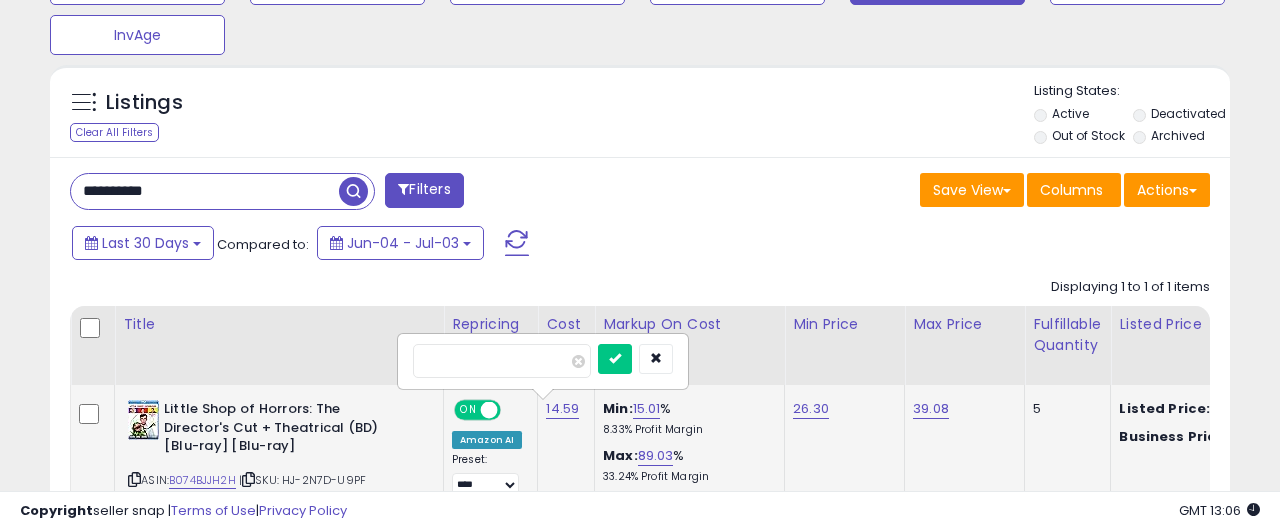 type on "*****" 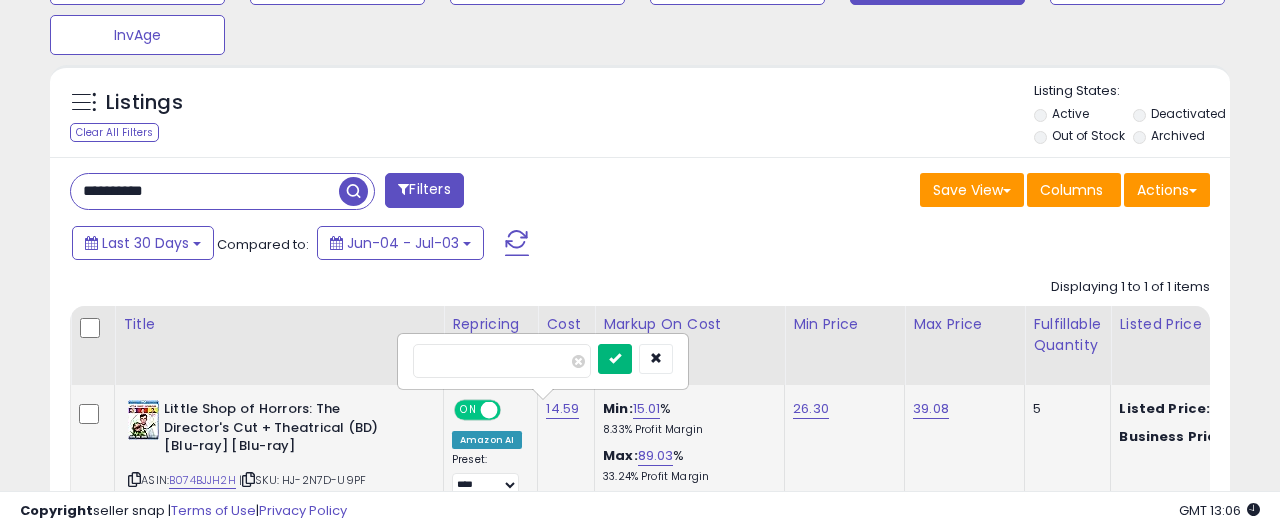 click at bounding box center [615, 359] 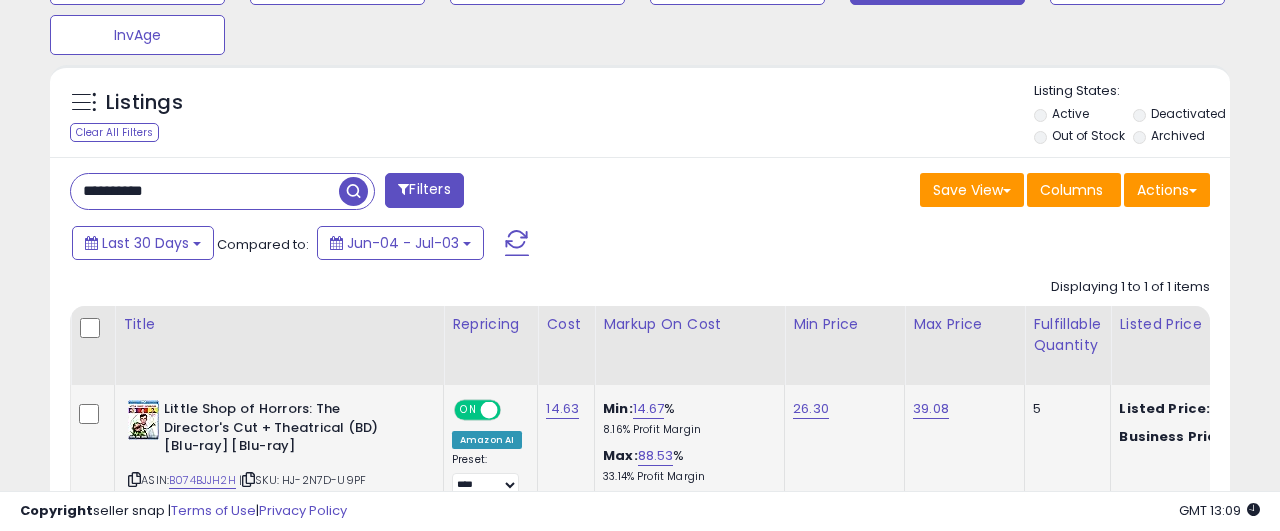 click on "**********" at bounding box center [205, 191] 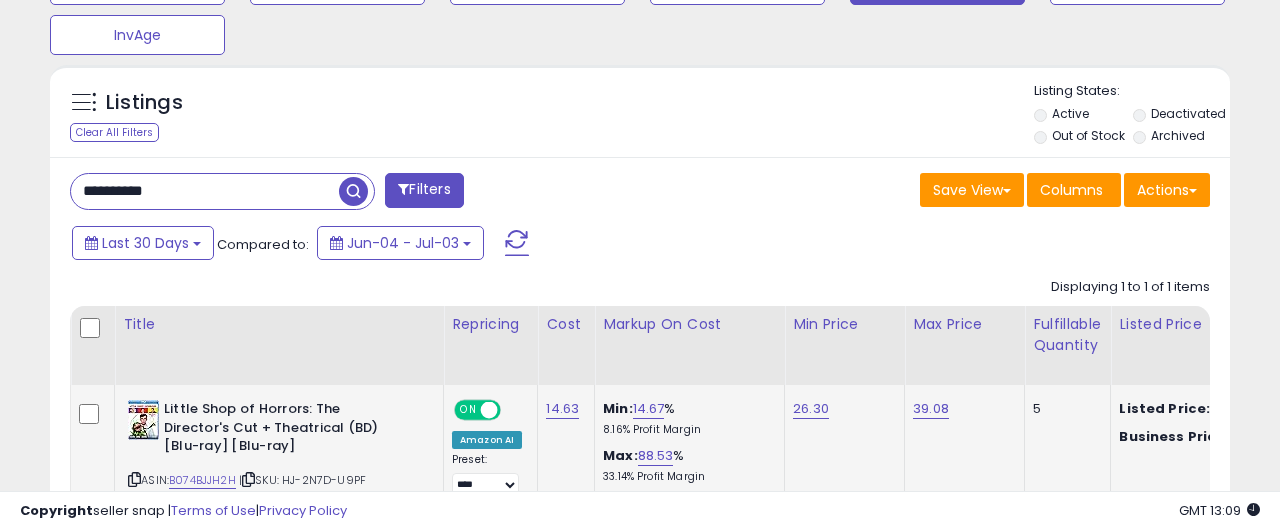 click on "**********" at bounding box center [205, 191] 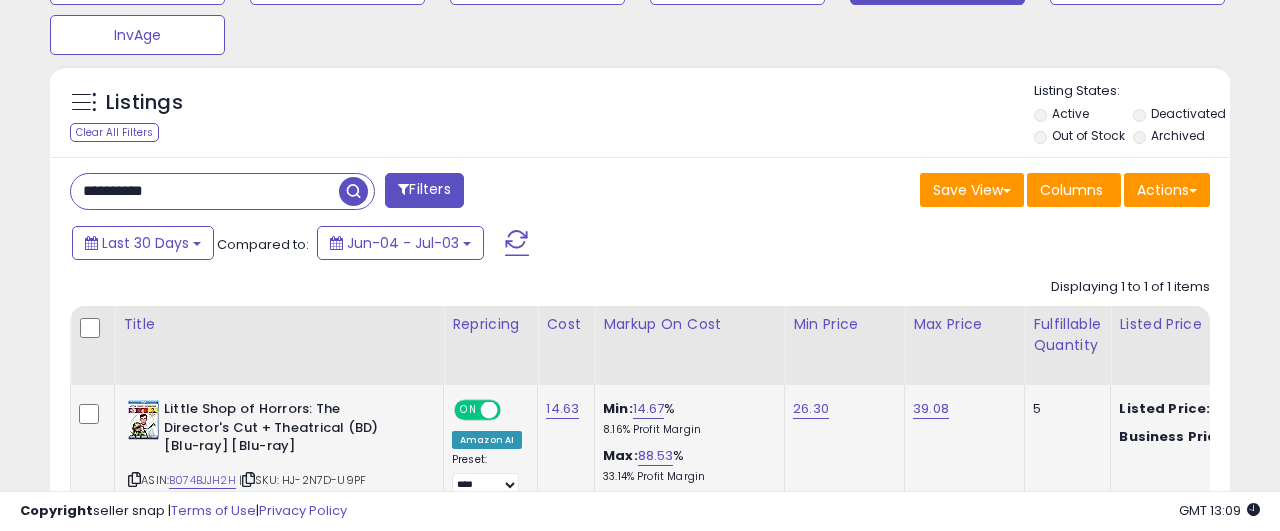 type on "**********" 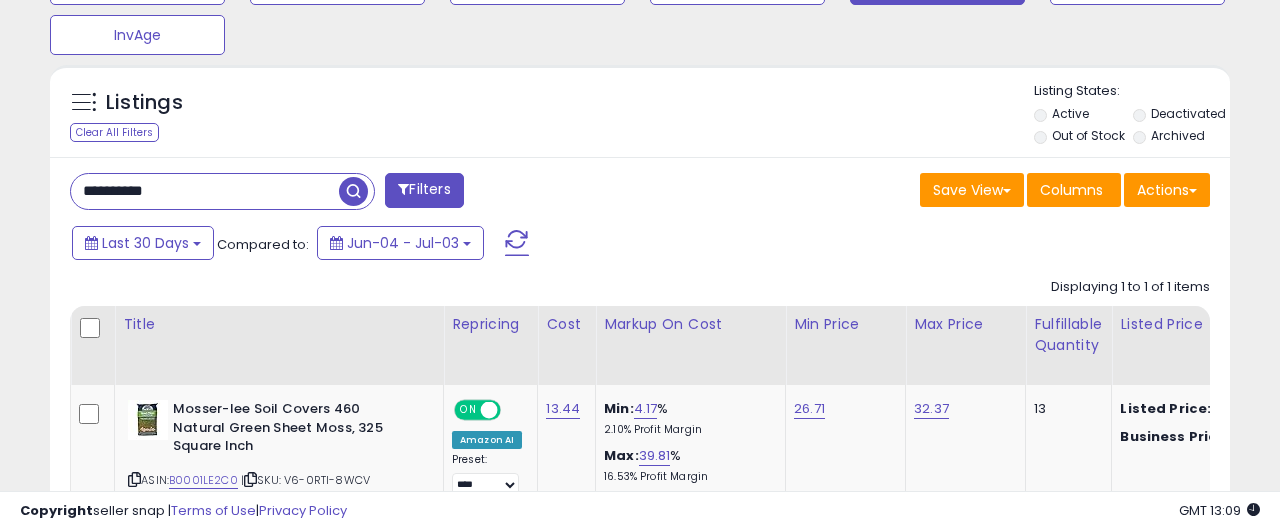 scroll, scrollTop: 999590, scrollLeft: 999317, axis: both 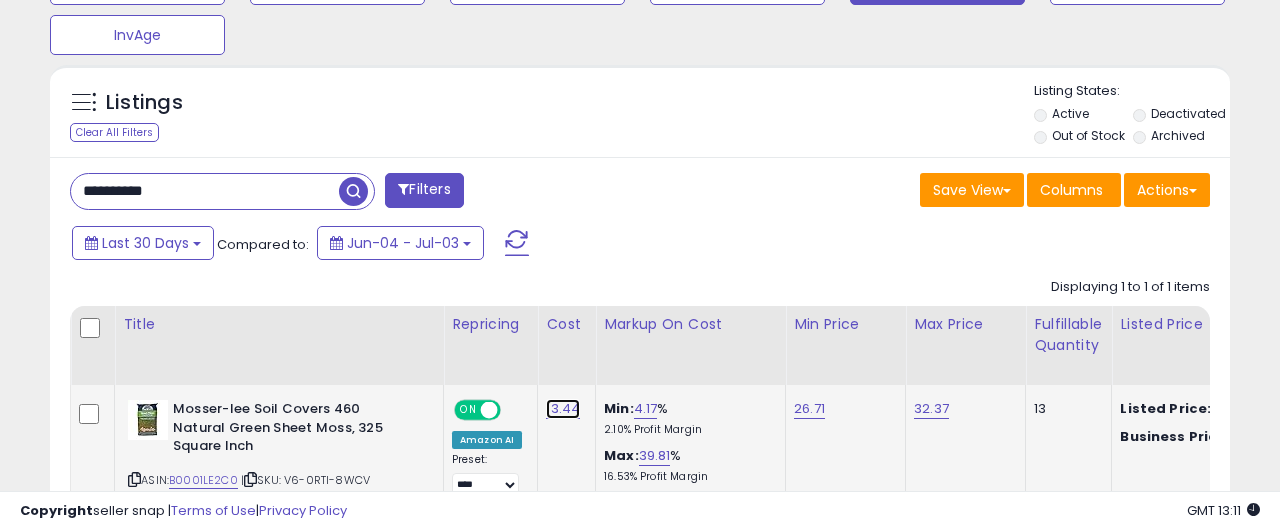 click on "13.44" at bounding box center (563, 409) 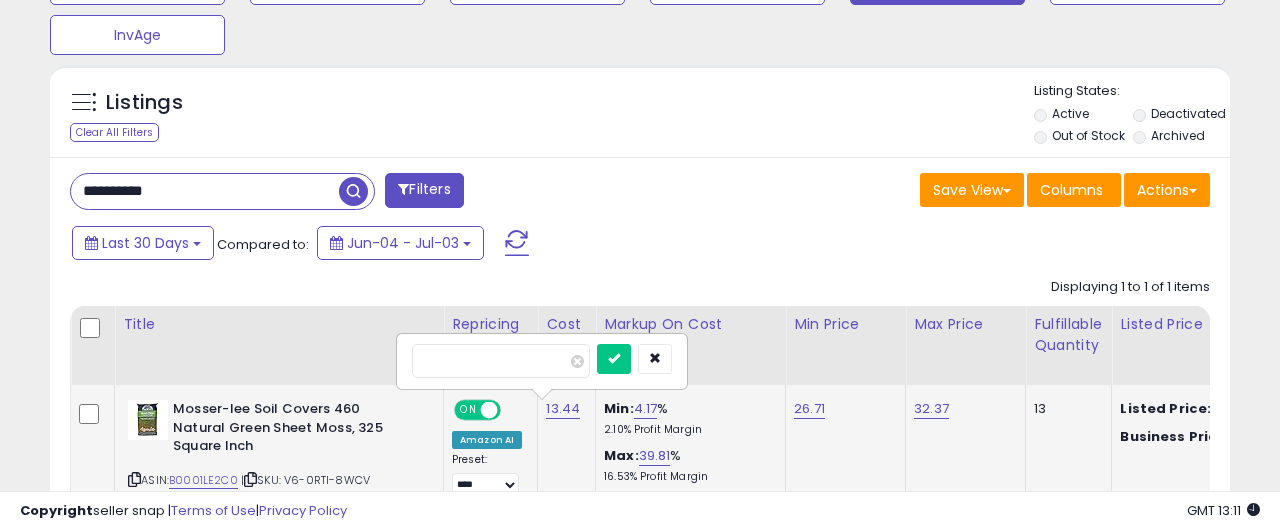 type on "*****" 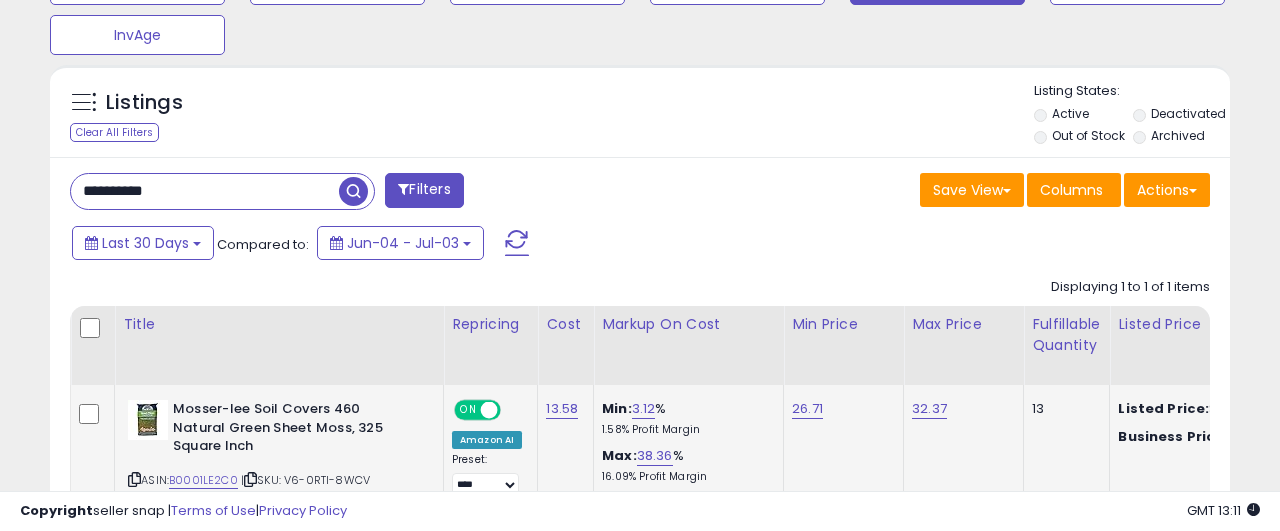 scroll, scrollTop: 818, scrollLeft: 0, axis: vertical 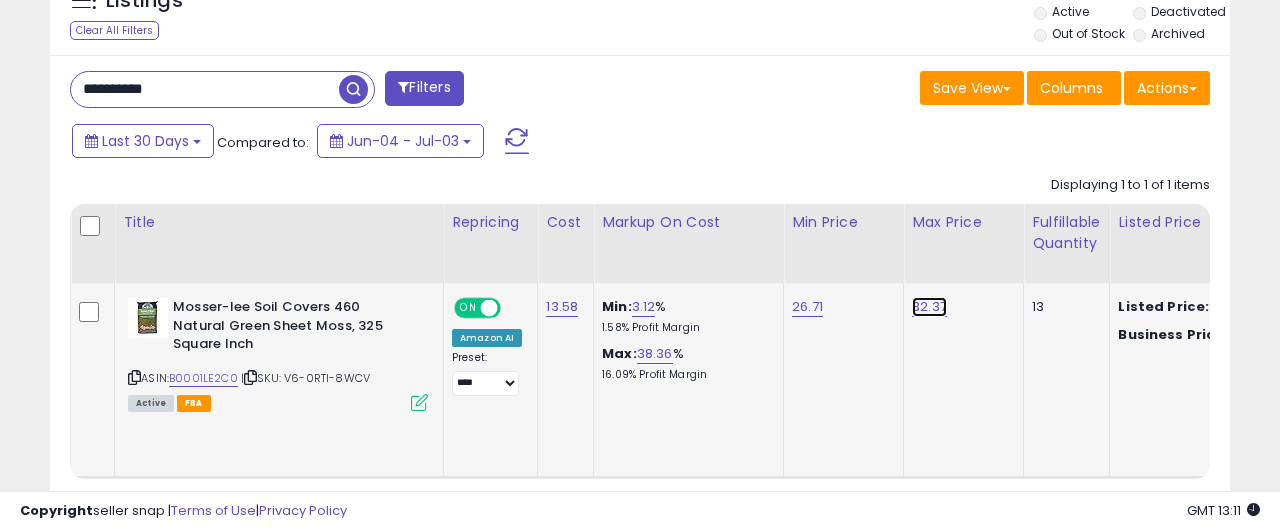 click on "32.37" at bounding box center (929, 307) 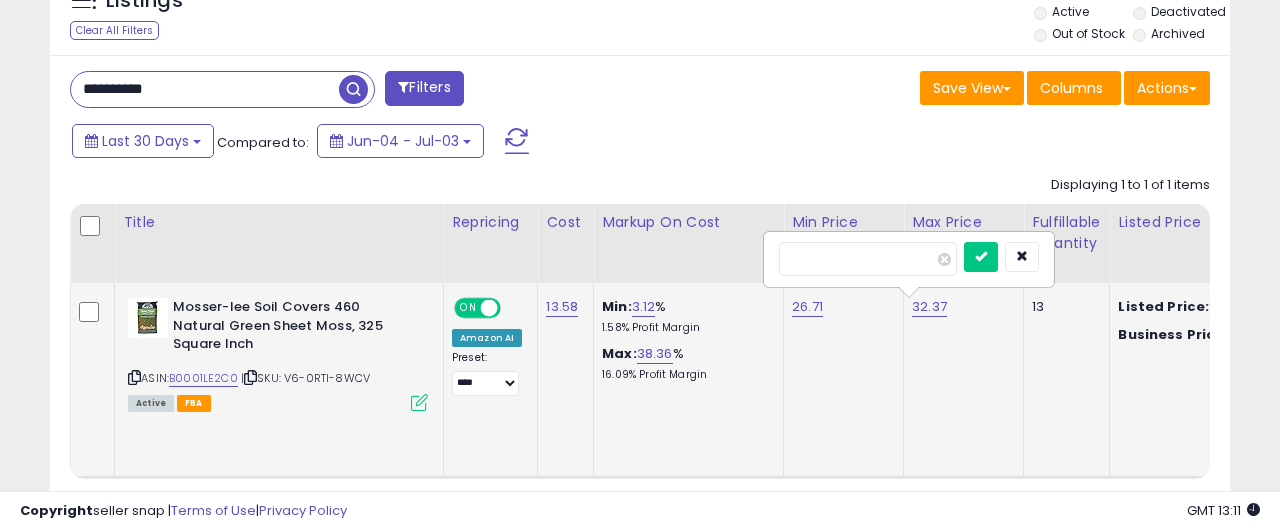 type on "*****" 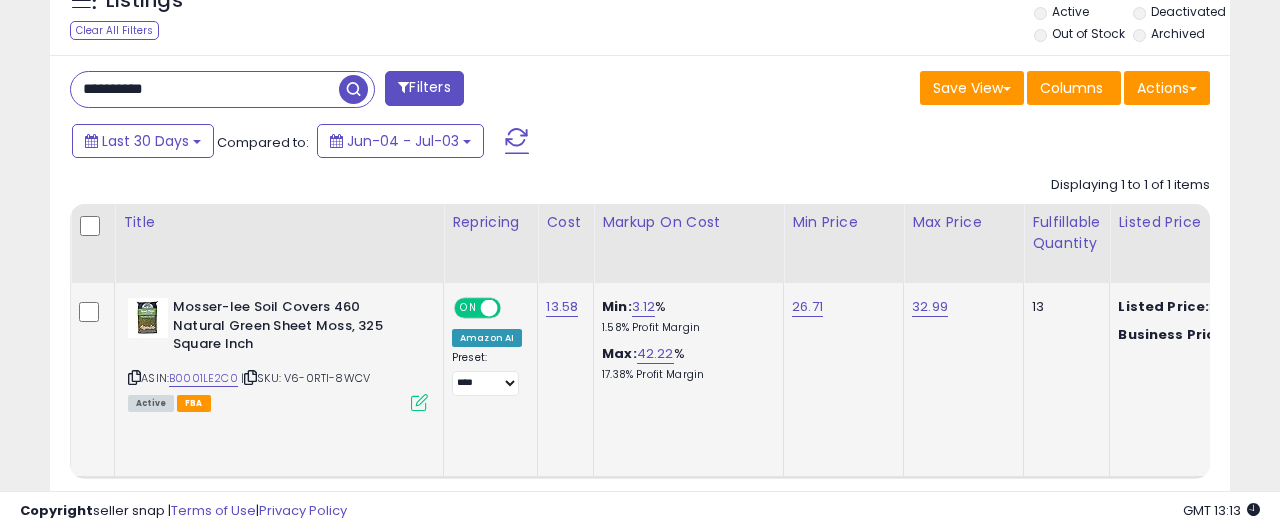 click on "**********" at bounding box center (205, 89) 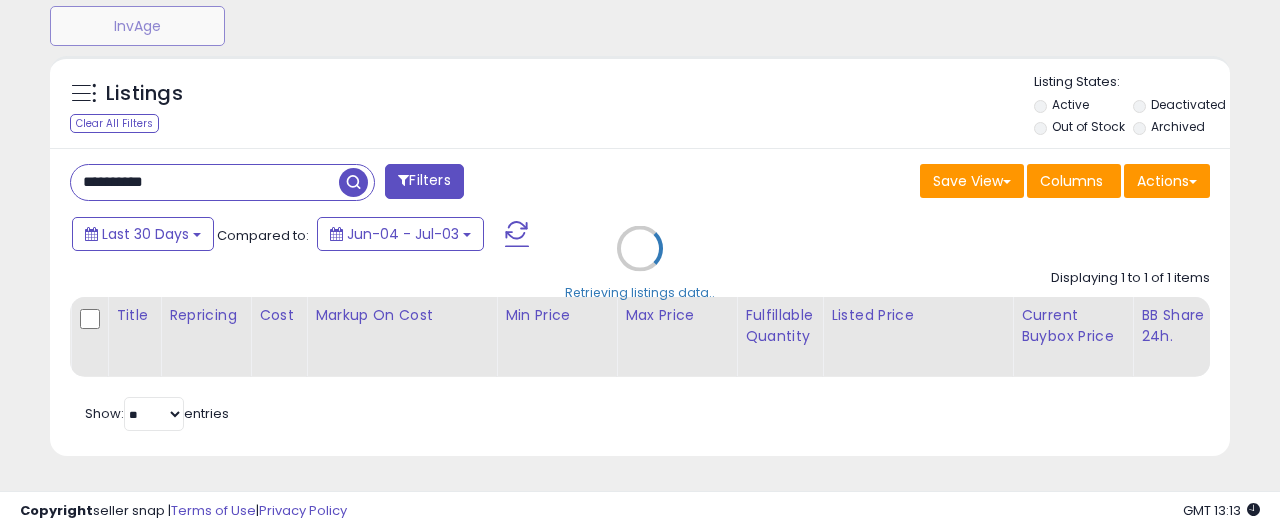 scroll, scrollTop: 725, scrollLeft: 0, axis: vertical 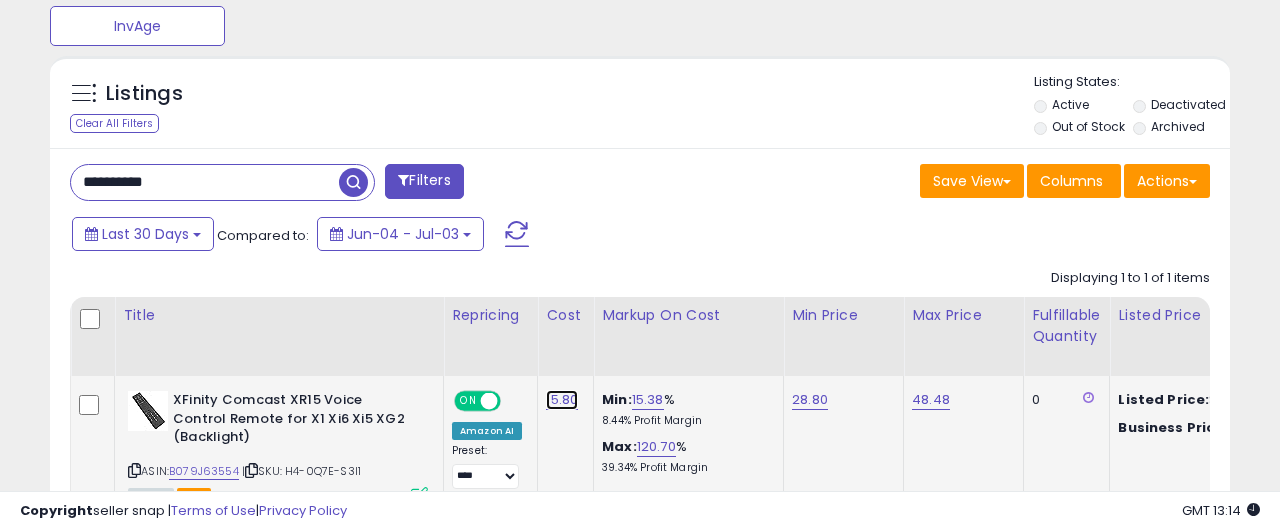click on "15.80" at bounding box center [562, 400] 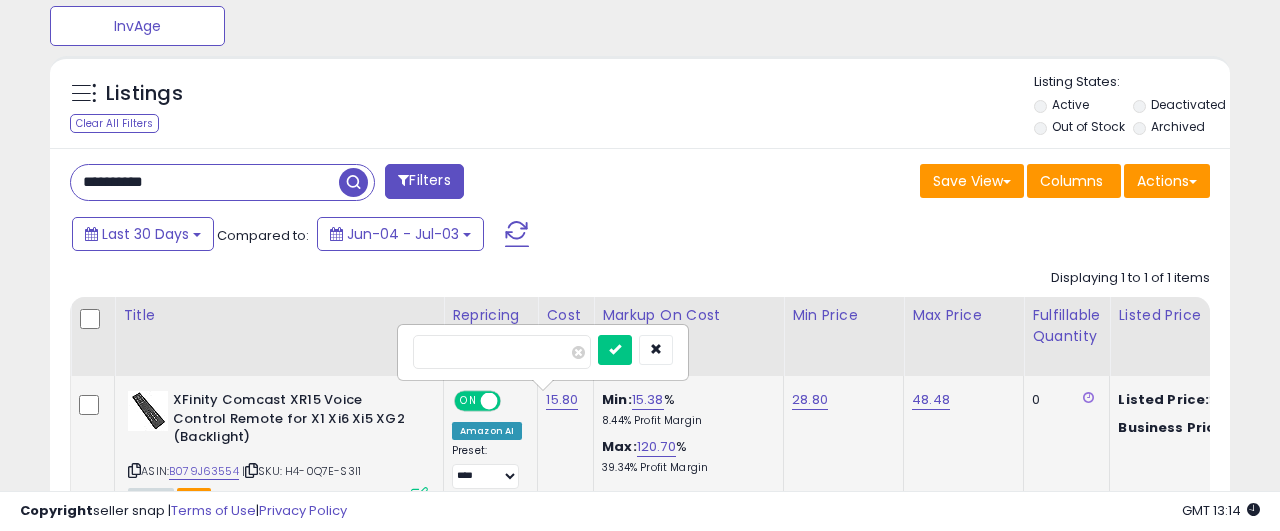 type on "*****" 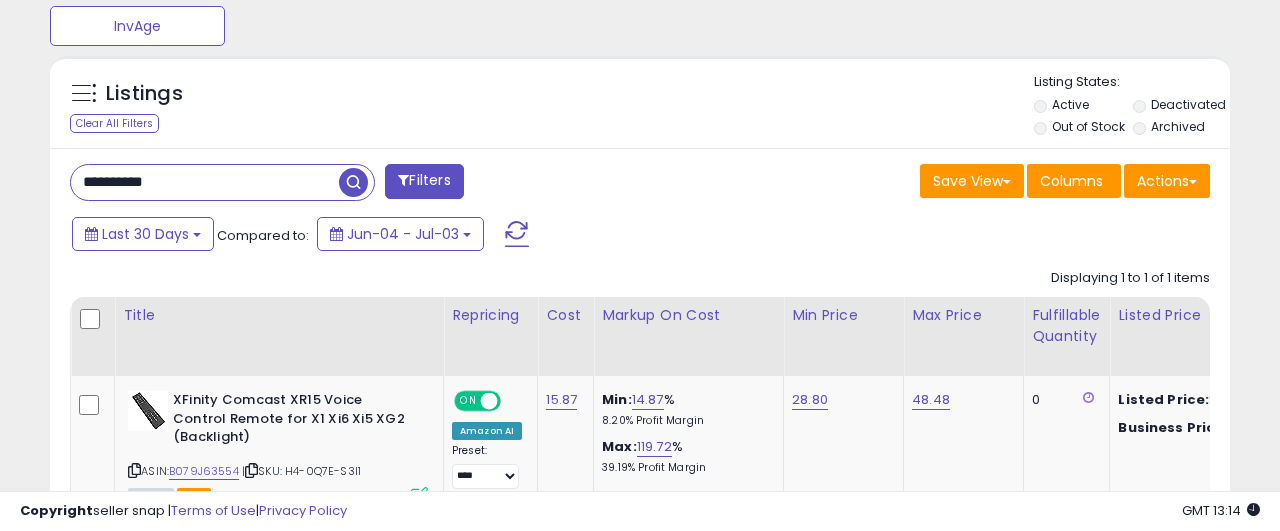 scroll, scrollTop: 827, scrollLeft: 0, axis: vertical 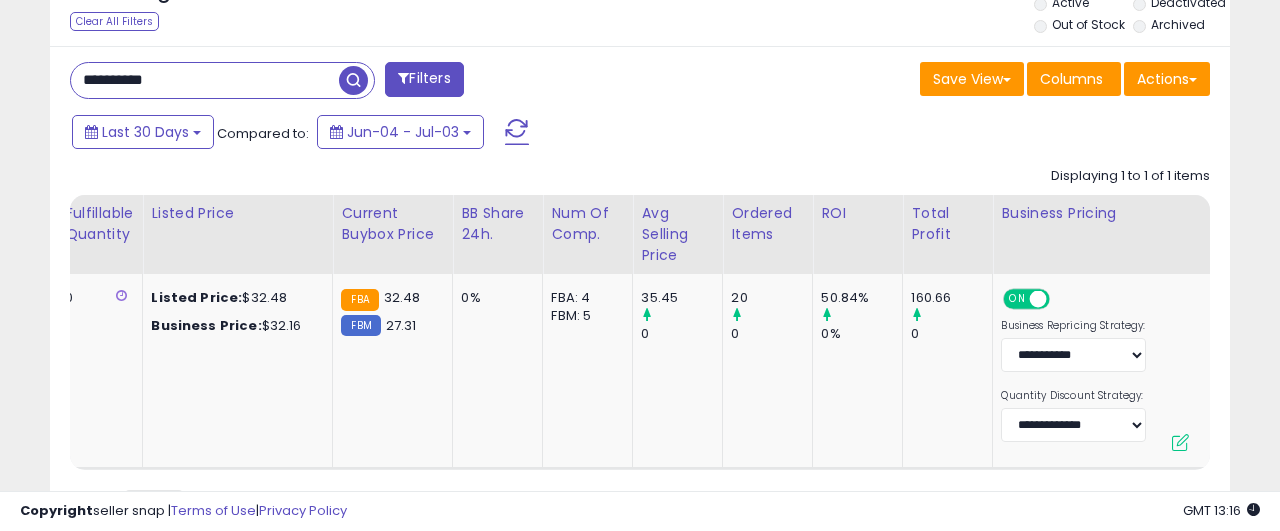 click on "**********" at bounding box center [205, 80] 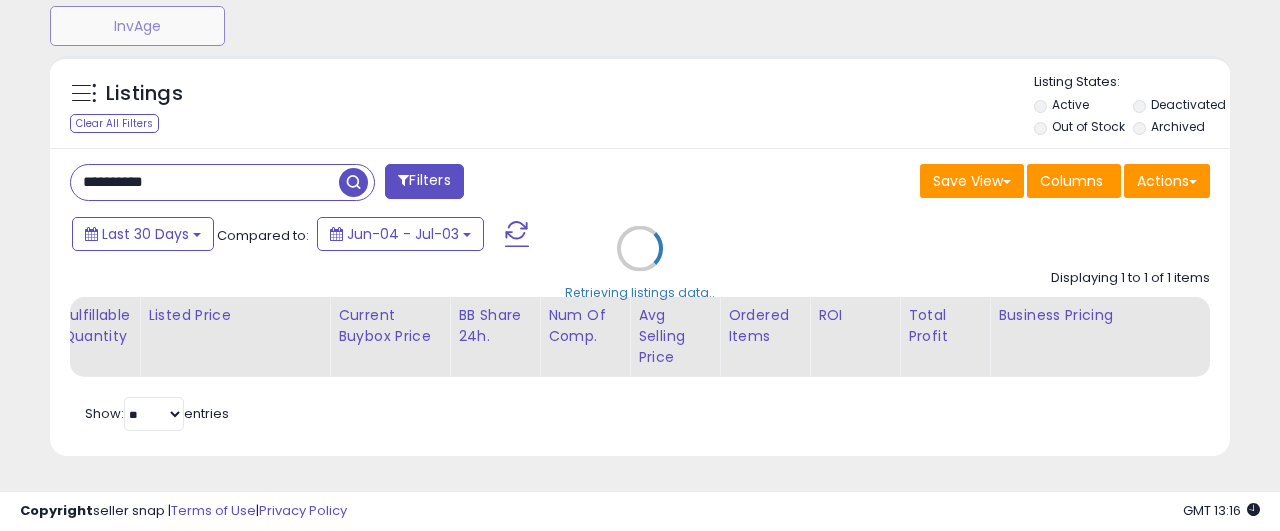 scroll, scrollTop: 725, scrollLeft: 0, axis: vertical 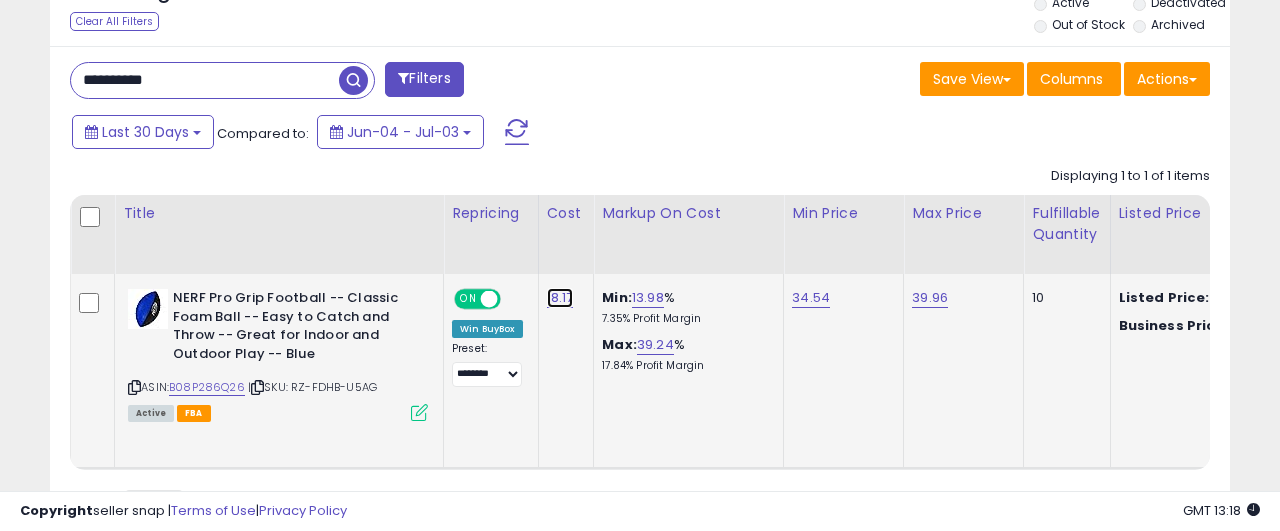 click on "18.17" at bounding box center (560, 298) 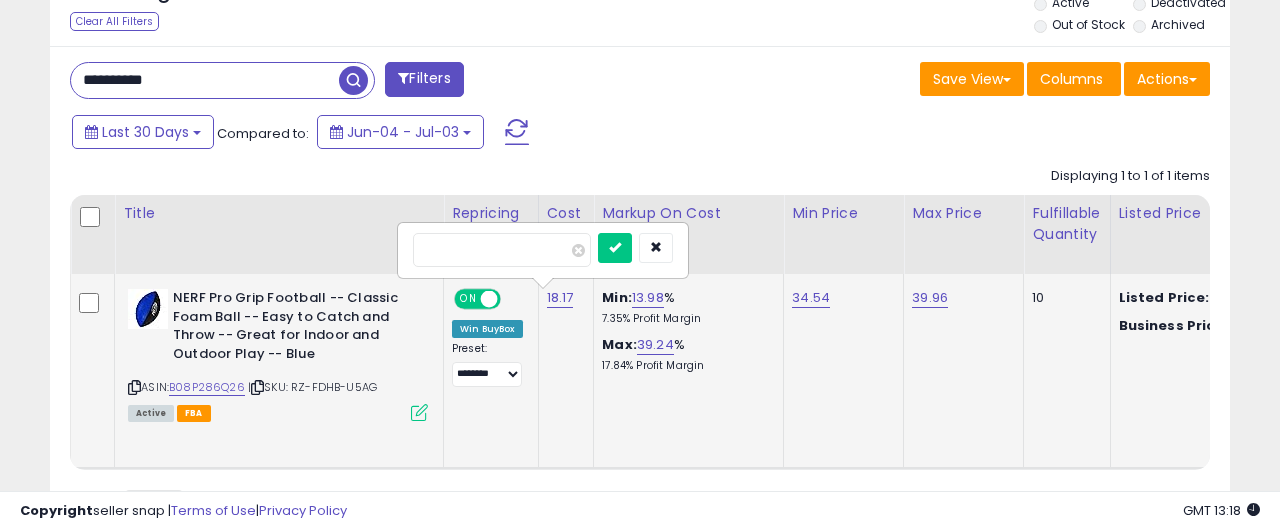 type on "*****" 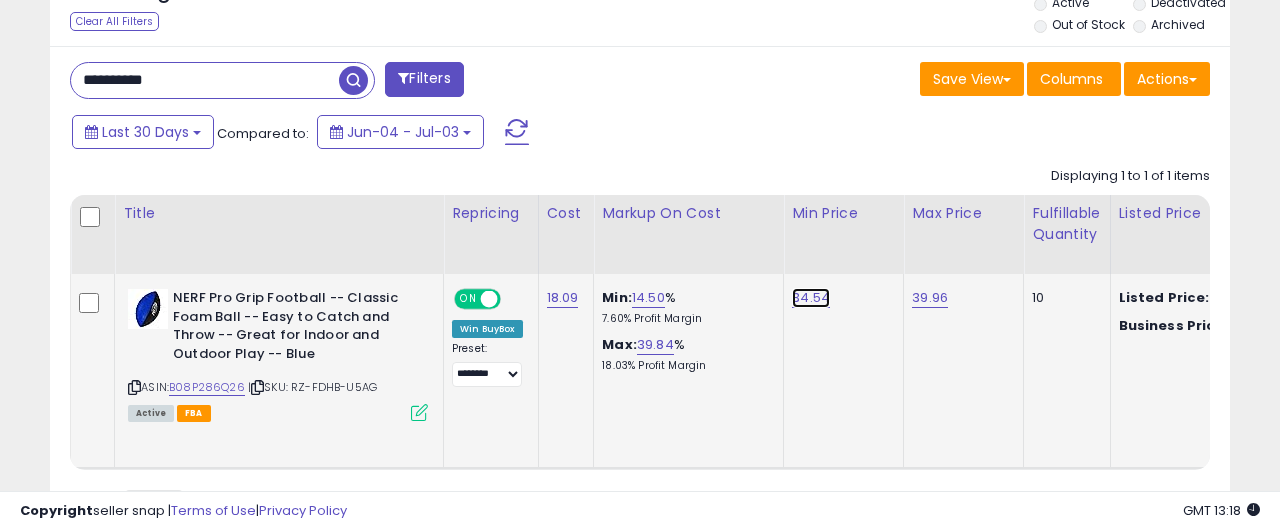 click on "34.54" at bounding box center [811, 298] 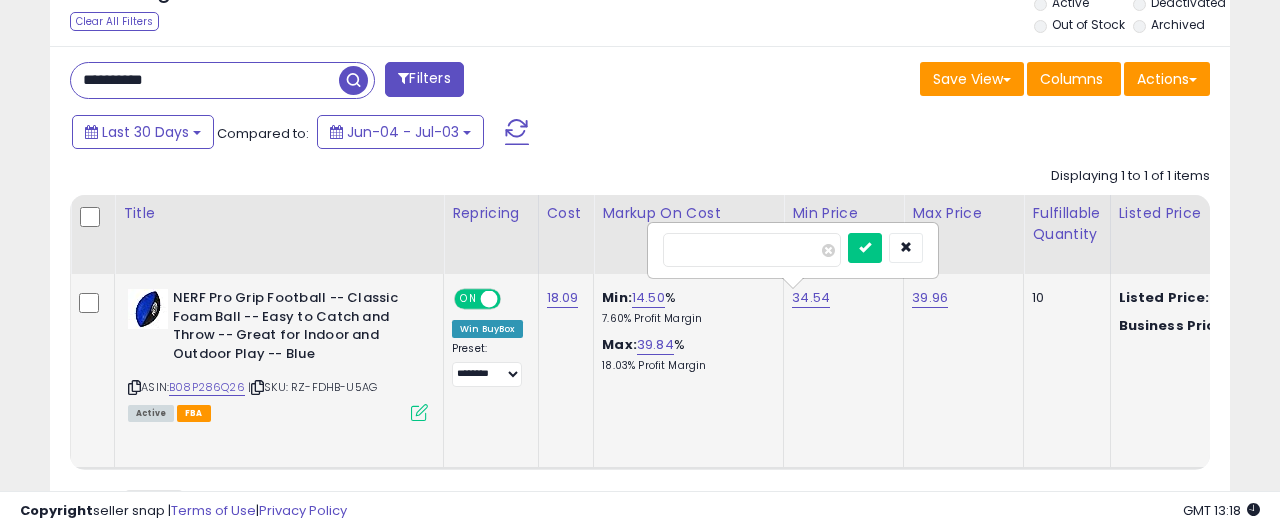 click on "*****" at bounding box center (752, 250) 